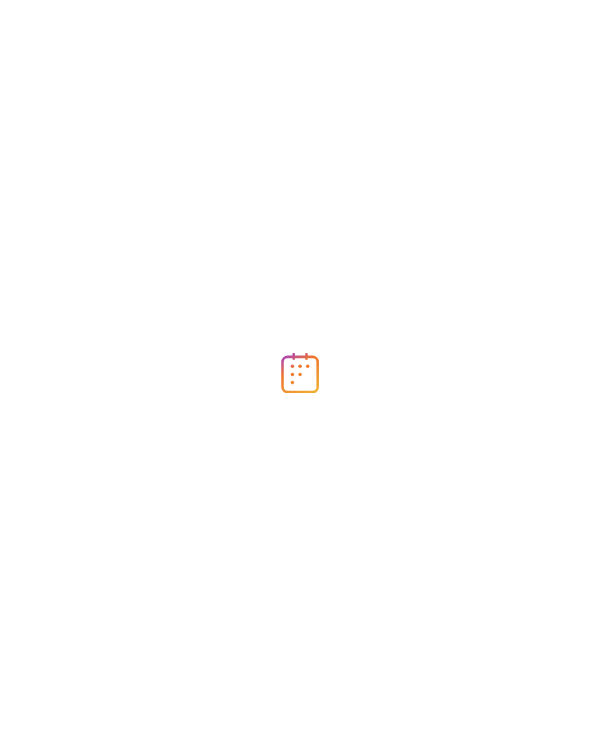 scroll, scrollTop: 0, scrollLeft: 0, axis: both 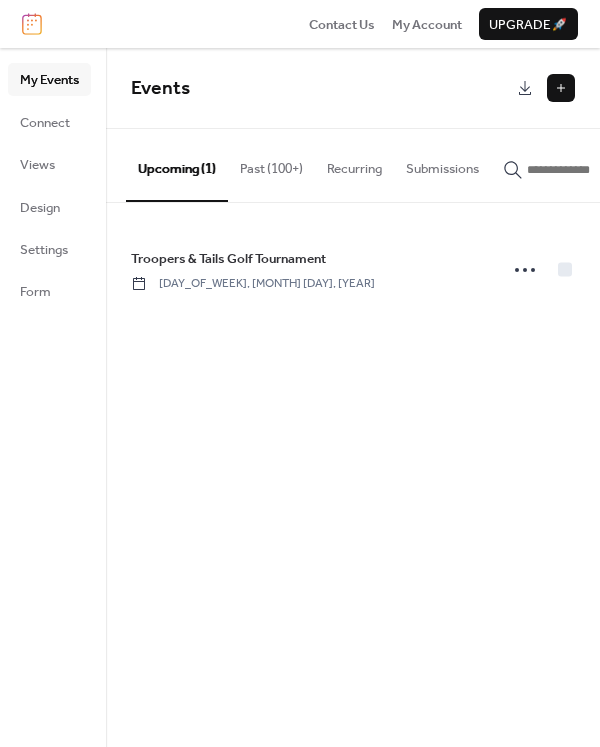 click at bounding box center [561, 88] 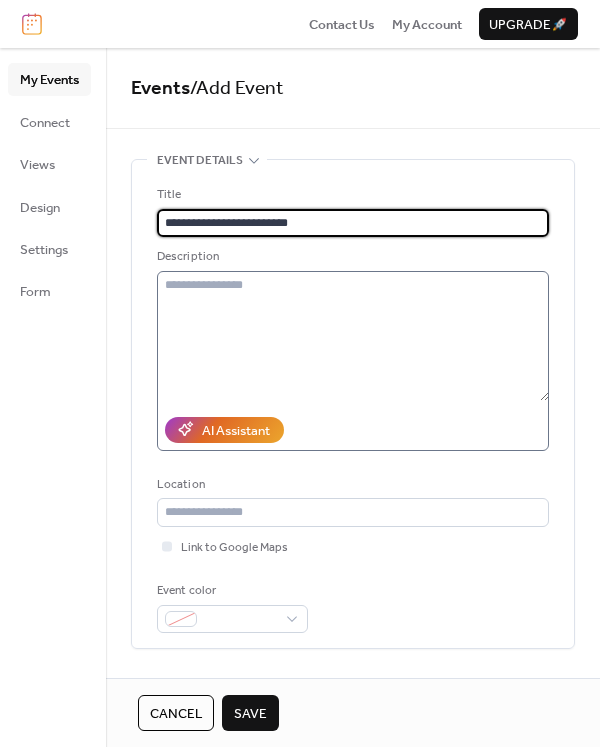 type on "**********" 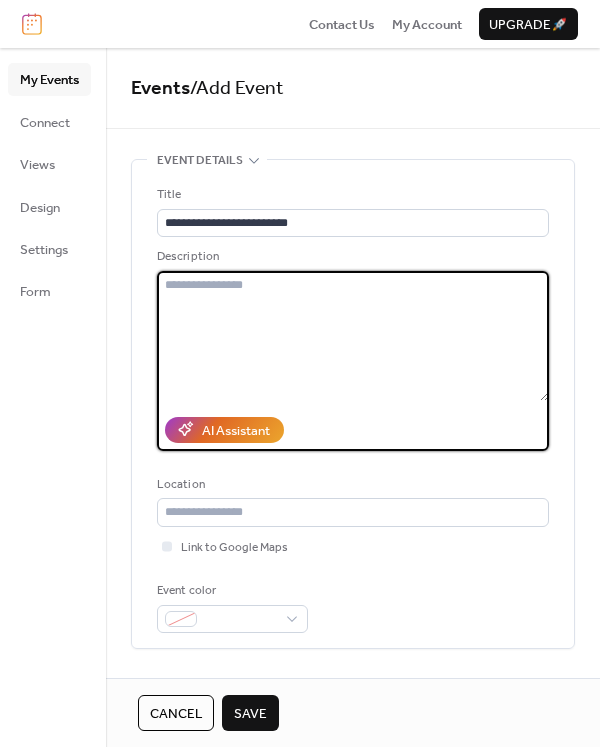click at bounding box center [353, 336] 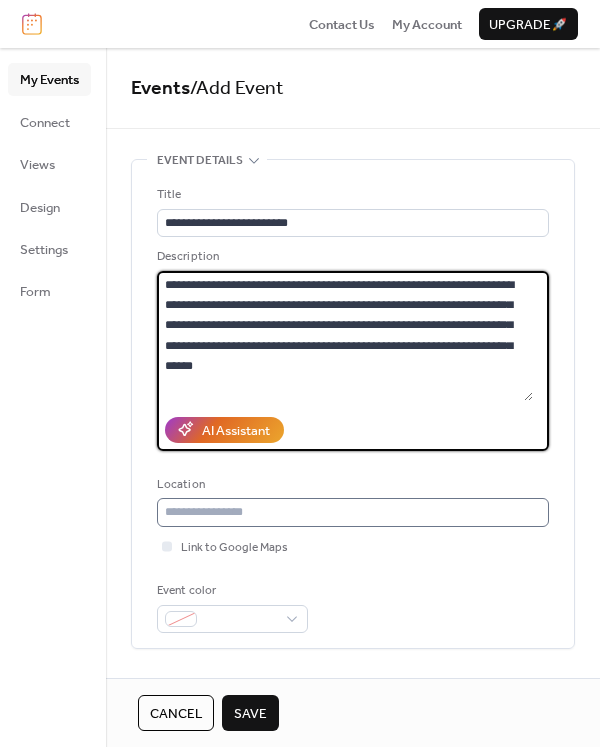 type on "**********" 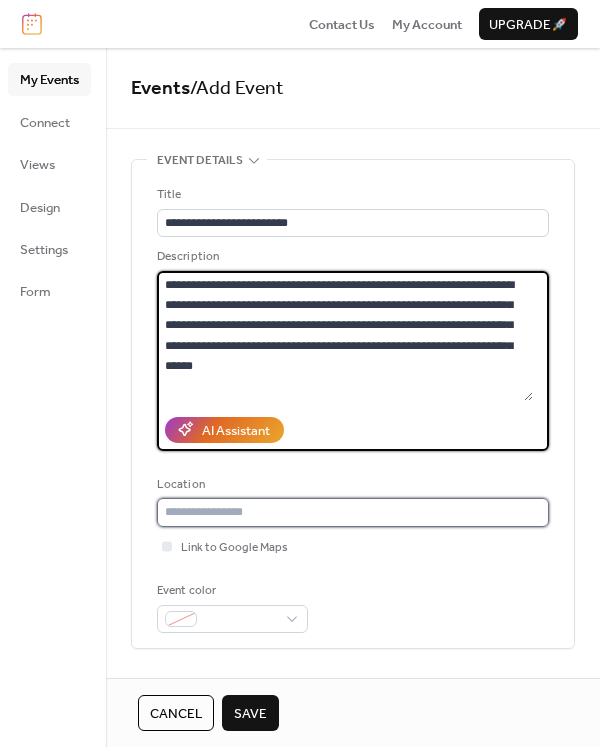 click at bounding box center [353, 512] 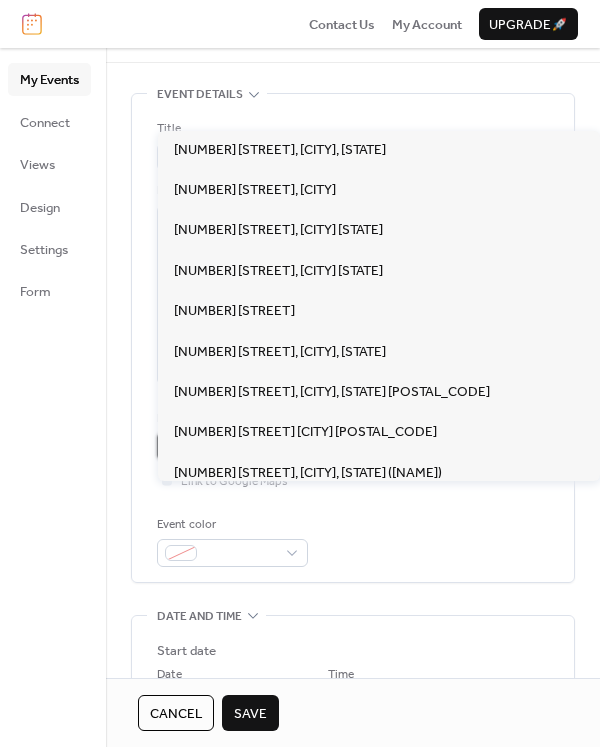 scroll, scrollTop: 0, scrollLeft: 0, axis: both 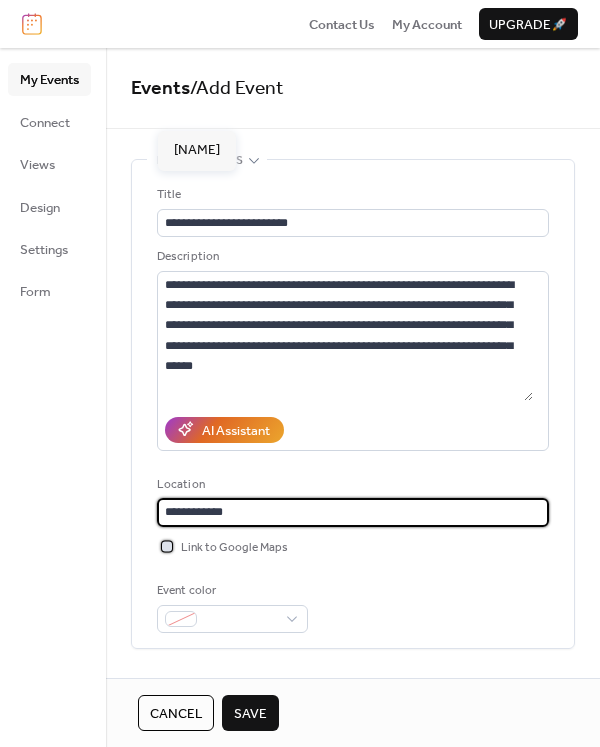 click at bounding box center [167, 546] 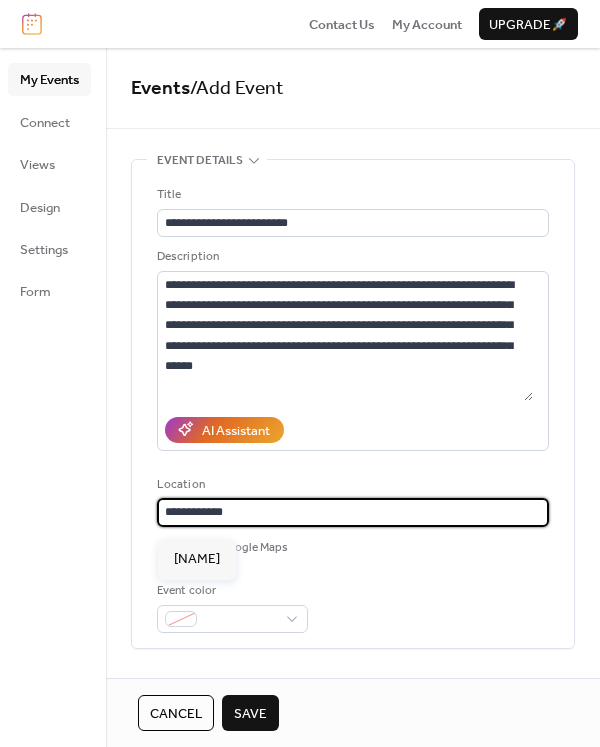 drag, startPoint x: 287, startPoint y: 527, endPoint x: 91, endPoint y: 534, distance: 196.12495 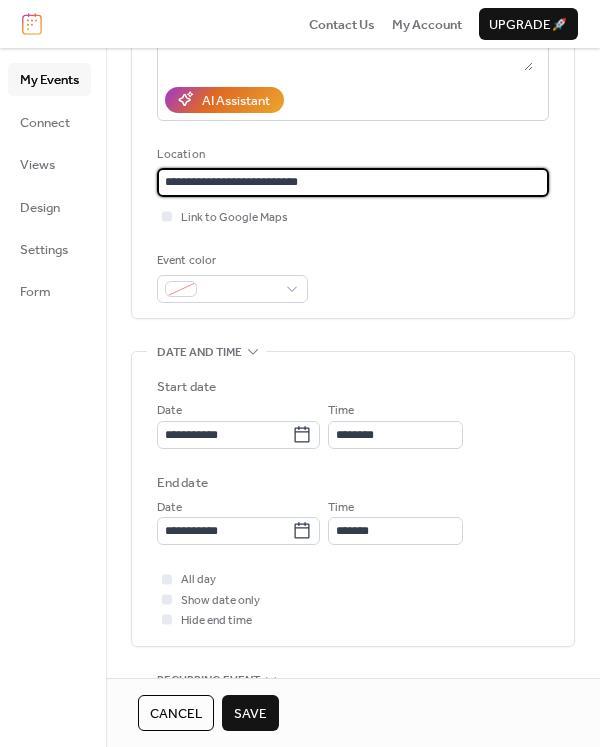 scroll, scrollTop: 451, scrollLeft: 0, axis: vertical 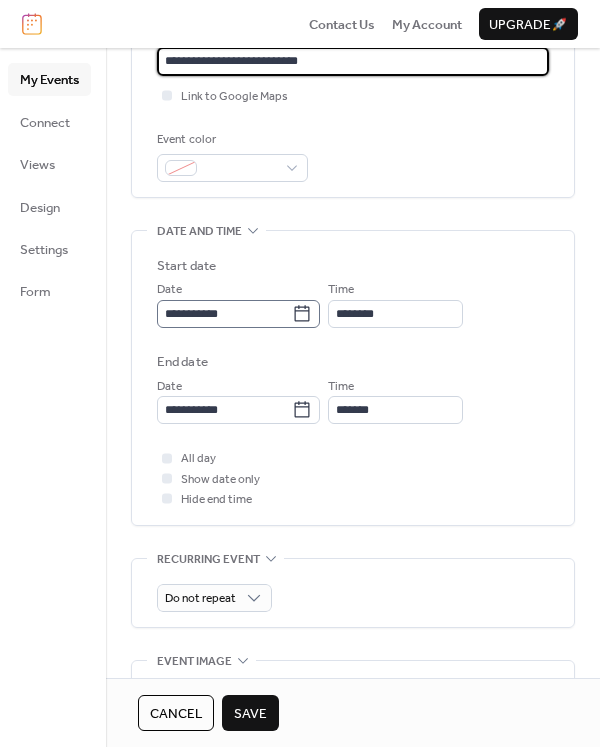 type on "**********" 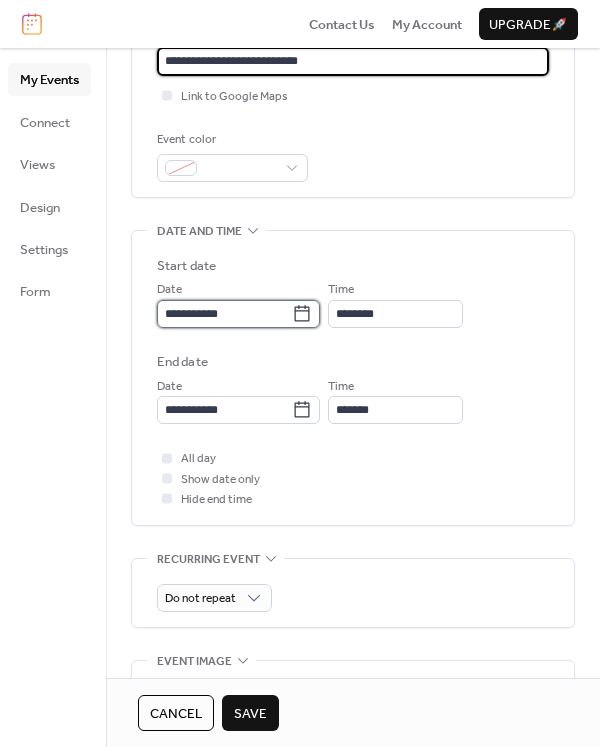 click on "**********" at bounding box center [224, 314] 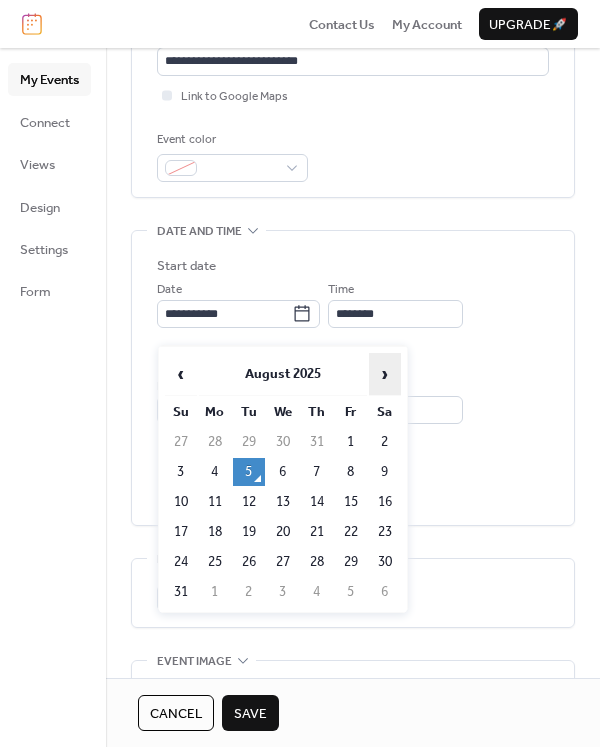 click on "›" at bounding box center [385, 374] 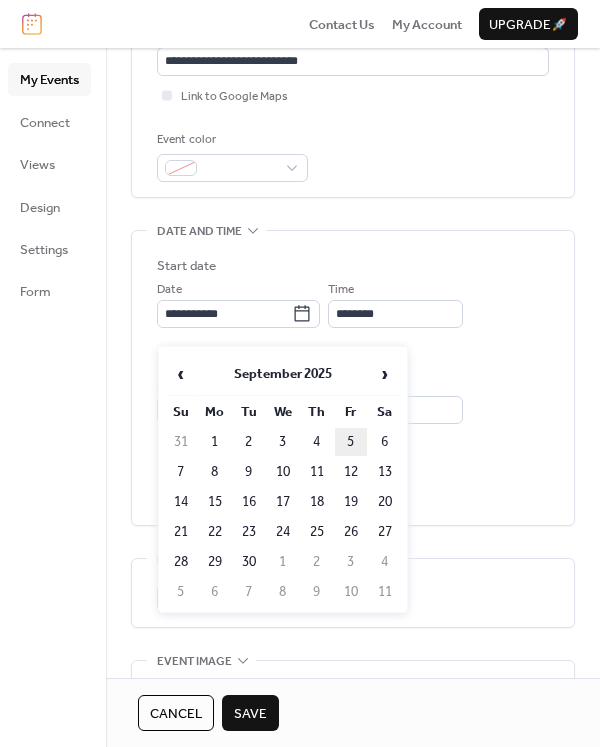 click on "5" at bounding box center (351, 442) 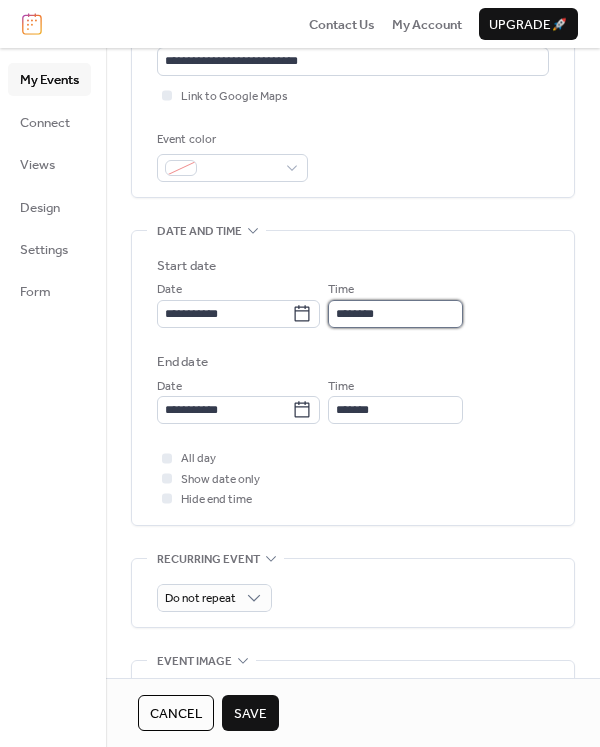 click on "********" at bounding box center [395, 314] 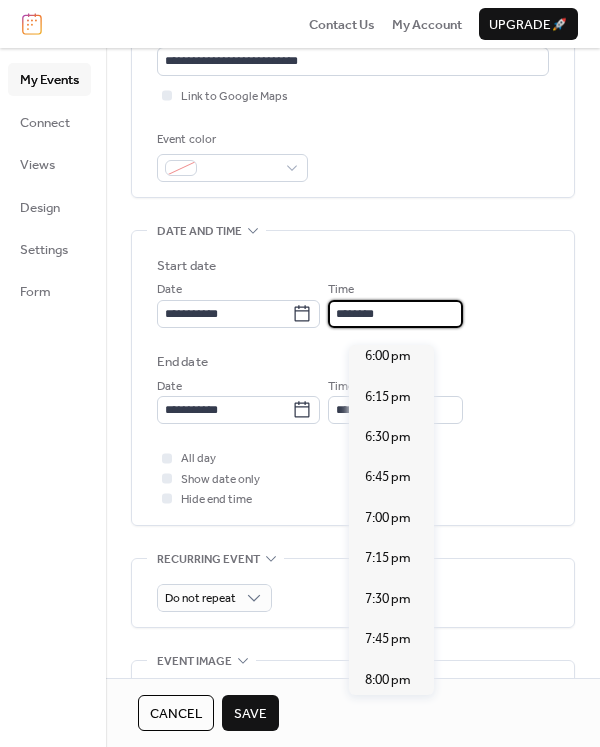 scroll, scrollTop: 2929, scrollLeft: 0, axis: vertical 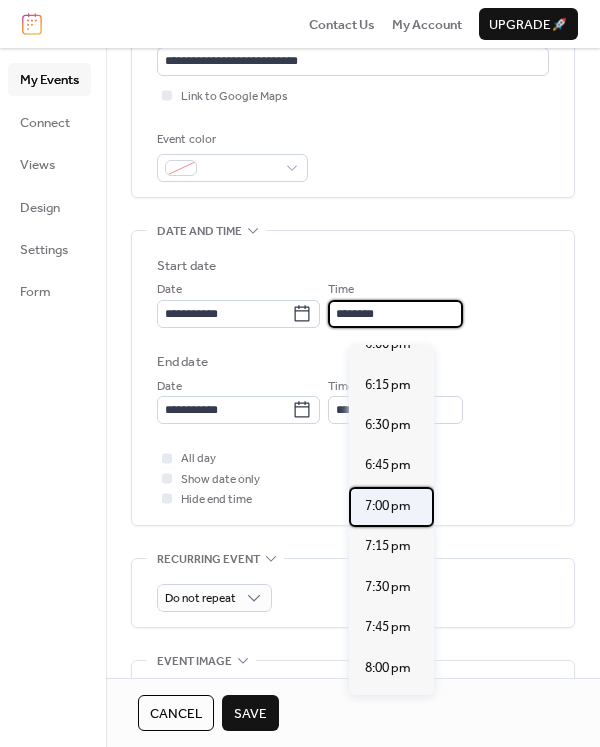 click on "7:00 pm" at bounding box center (388, 506) 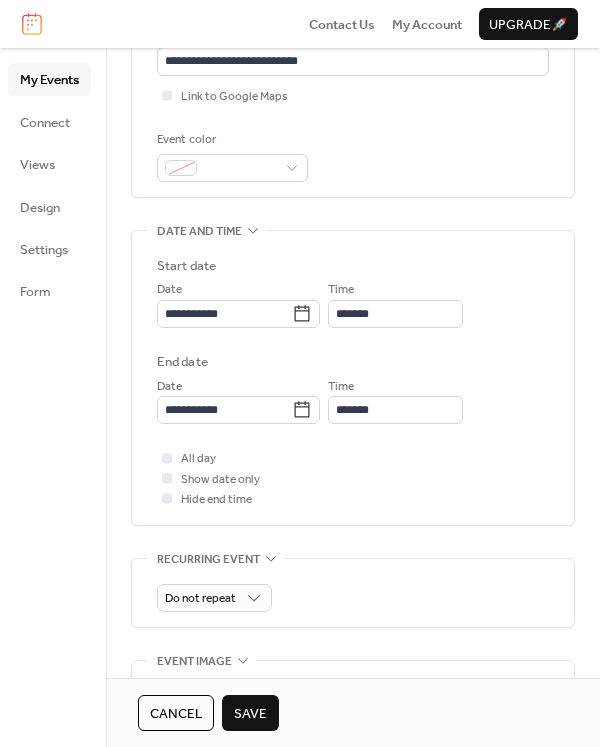 type on "*******" 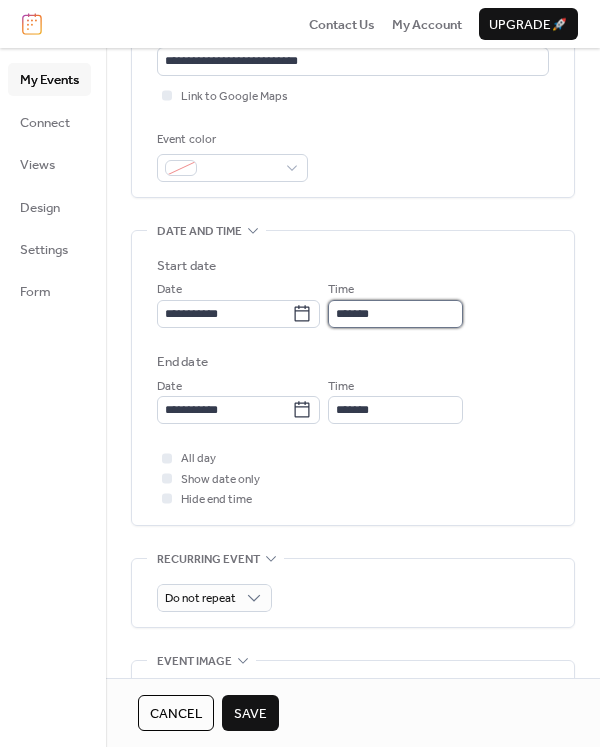 click on "*******" at bounding box center (395, 314) 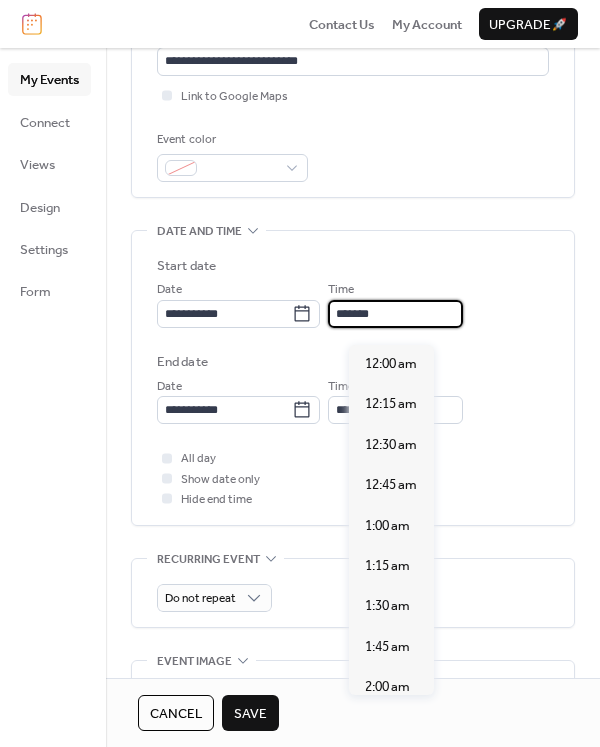 scroll, scrollTop: 3070, scrollLeft: 0, axis: vertical 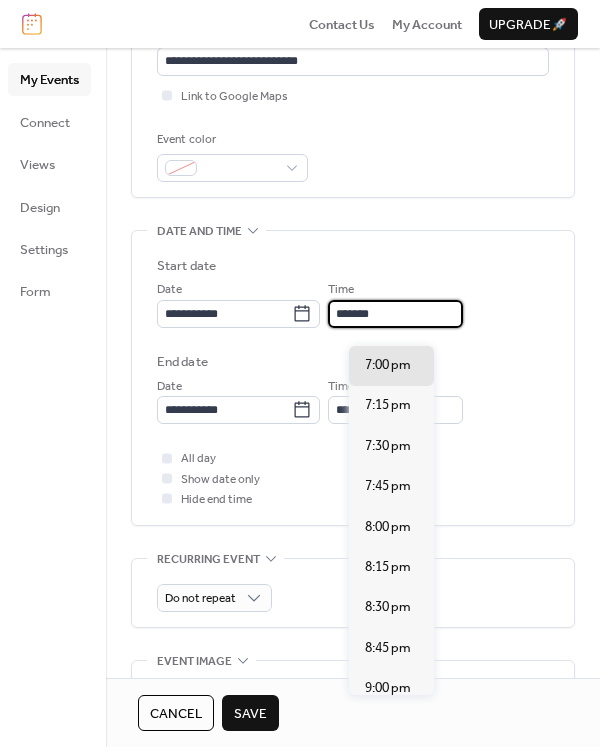 click on "*******" at bounding box center [395, 314] 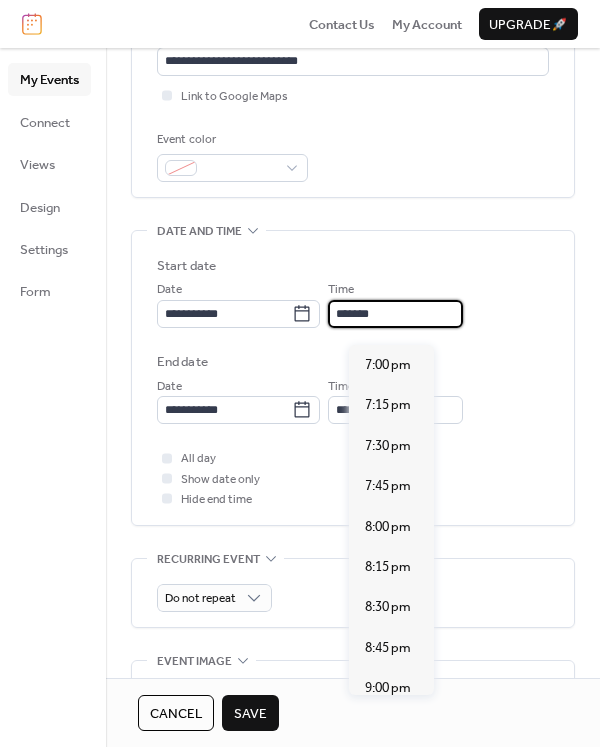 type on "*******" 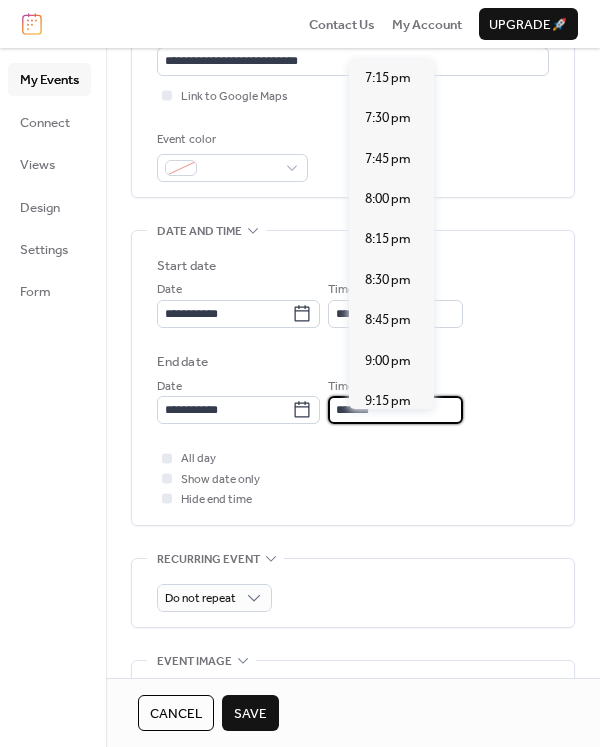 click on "*******" at bounding box center [395, 410] 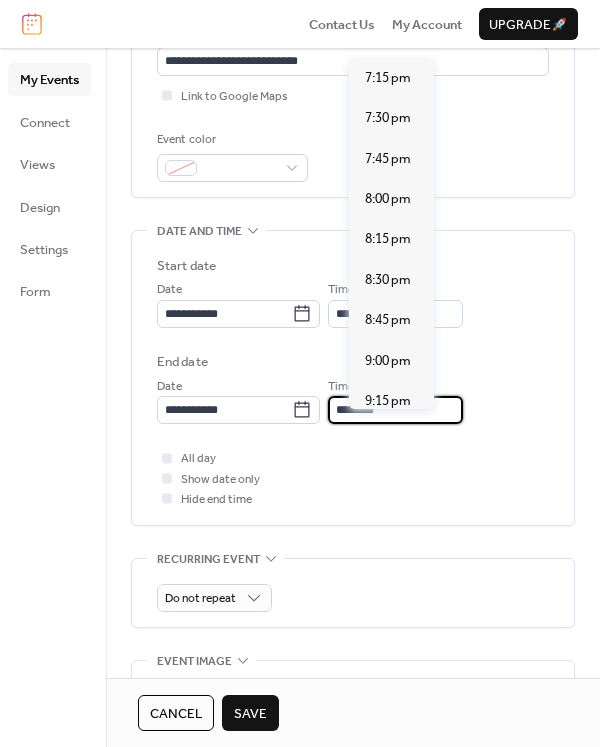 type on "********" 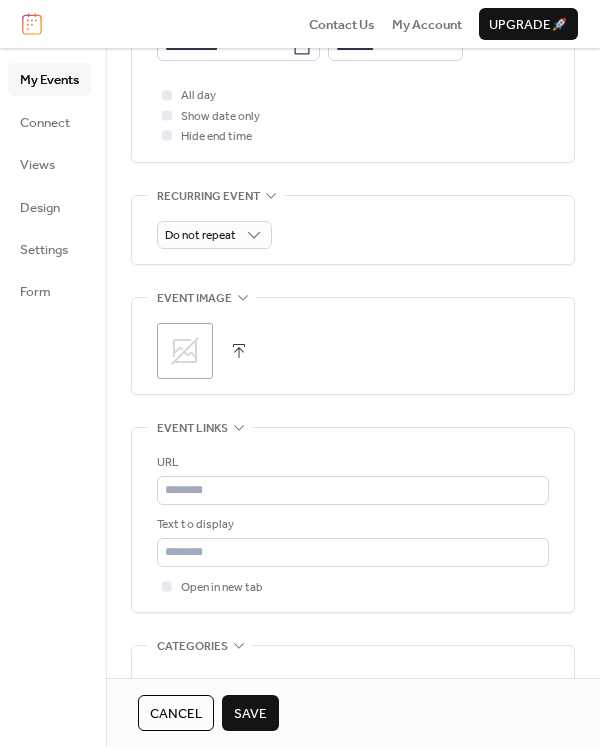 scroll, scrollTop: 847, scrollLeft: 0, axis: vertical 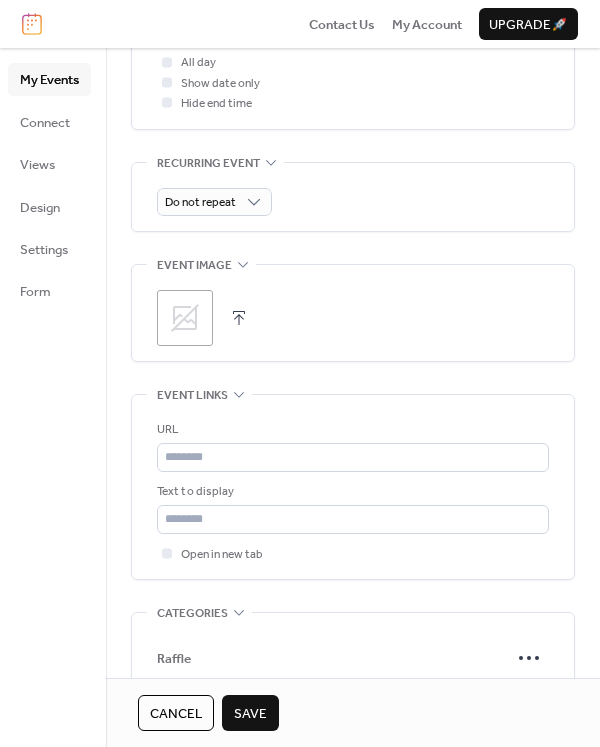 click 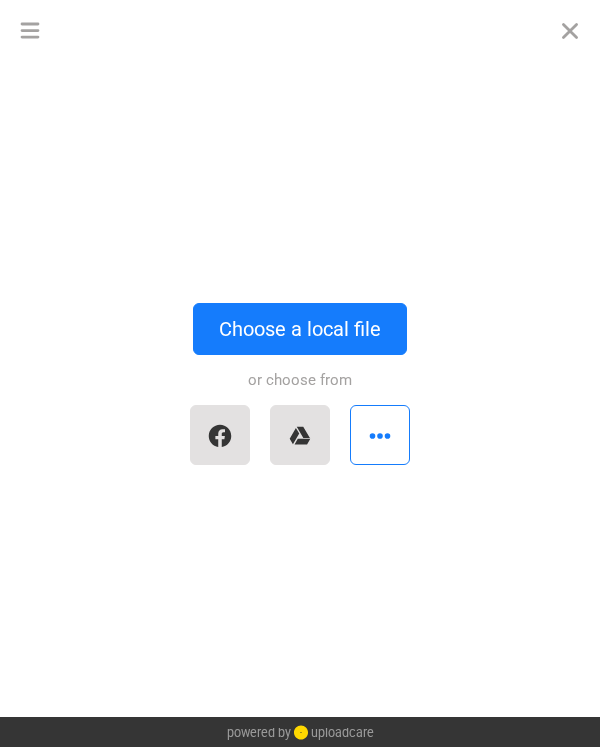 scroll, scrollTop: 847, scrollLeft: 0, axis: vertical 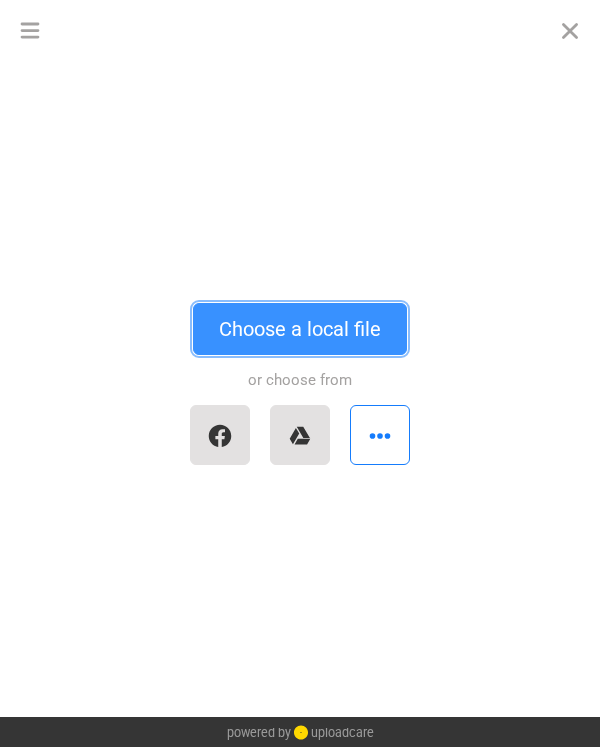 click on "Choose a local file" at bounding box center (300, 329) 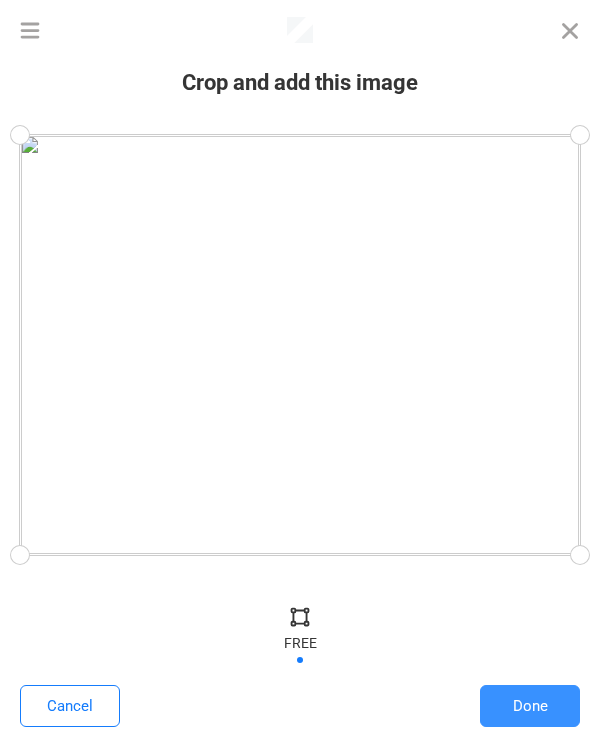 click on "Done" at bounding box center (530, 706) 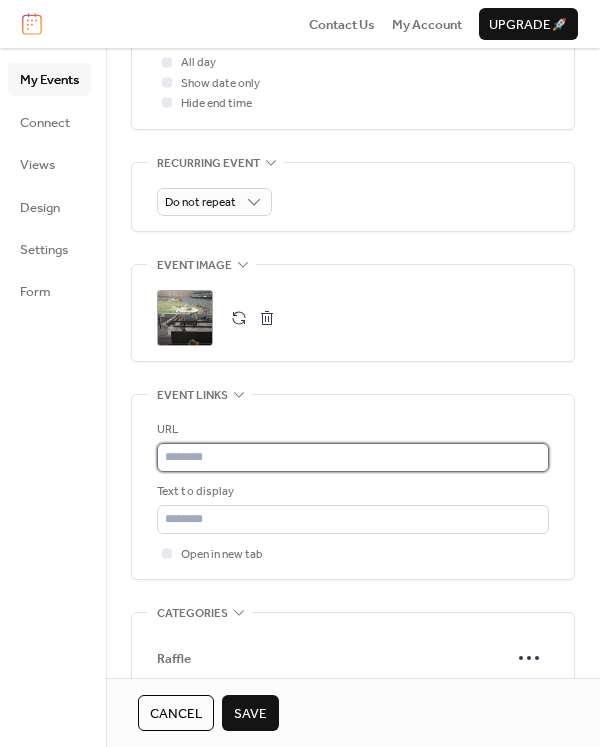 click at bounding box center [353, 457] 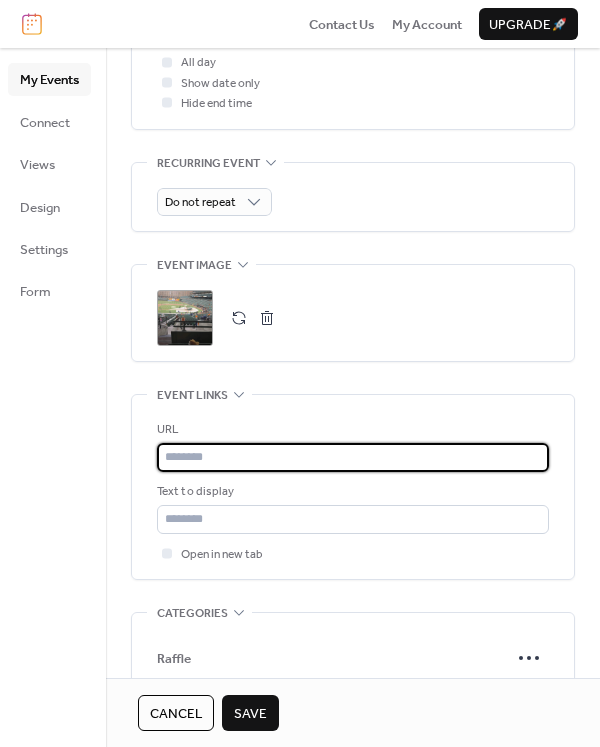 paste on "**********" 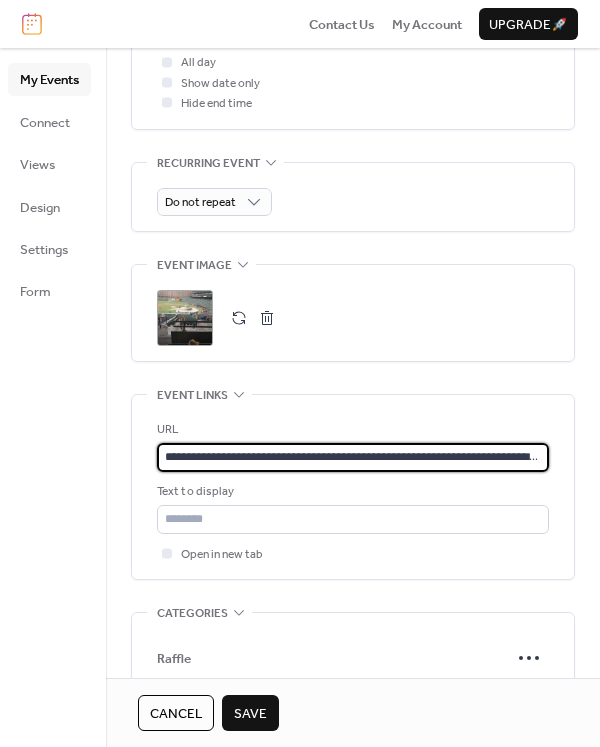 scroll, scrollTop: 0, scrollLeft: 100, axis: horizontal 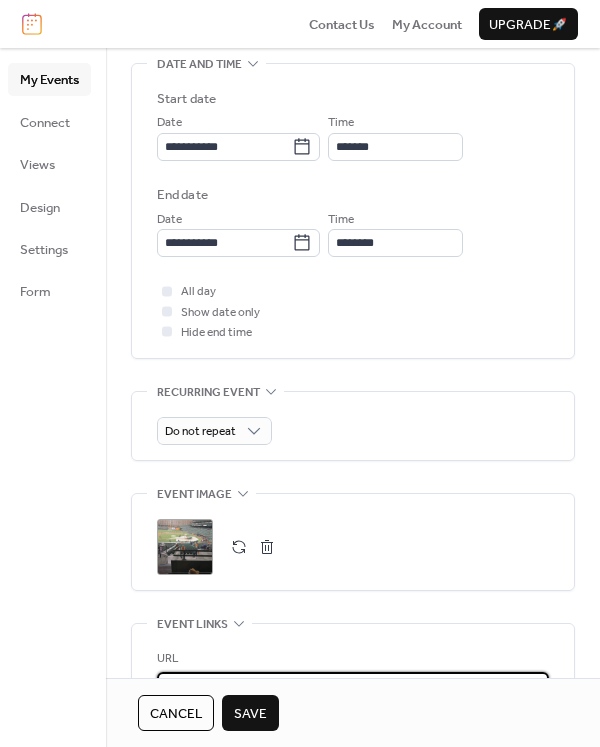 type on "**********" 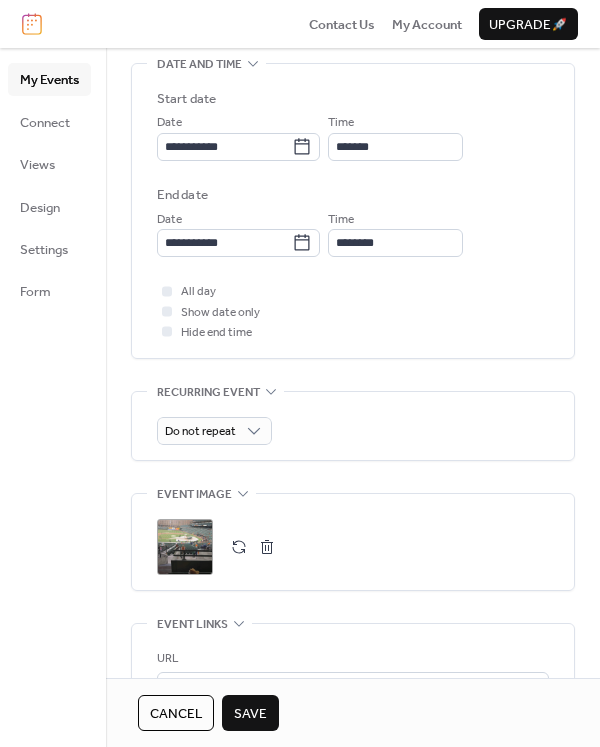click on "Save" at bounding box center (250, 713) 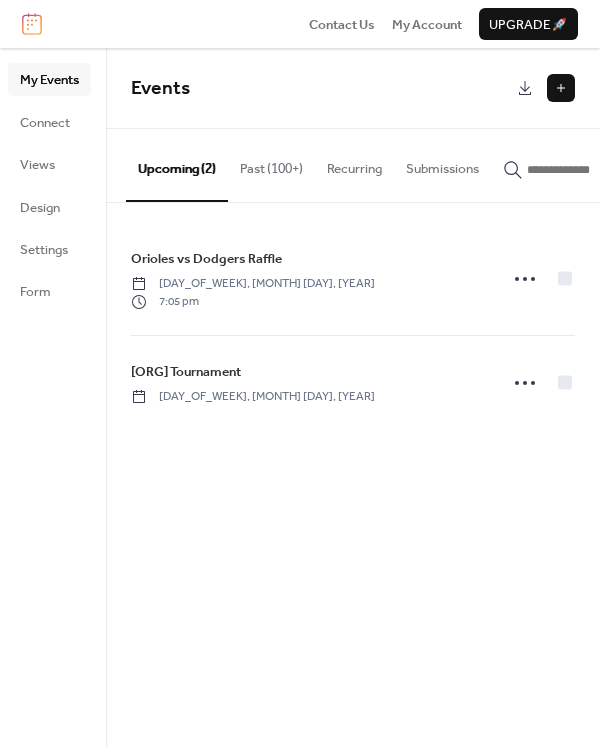 scroll, scrollTop: 0, scrollLeft: 0, axis: both 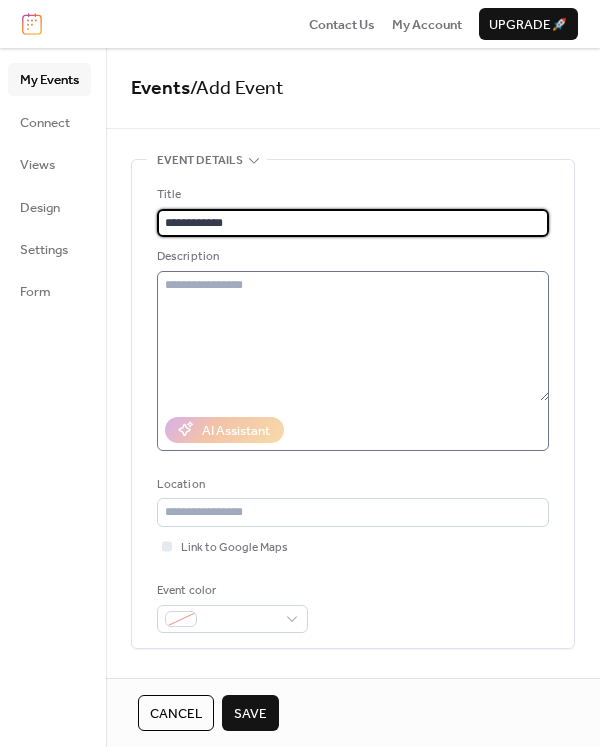 type on "**********" 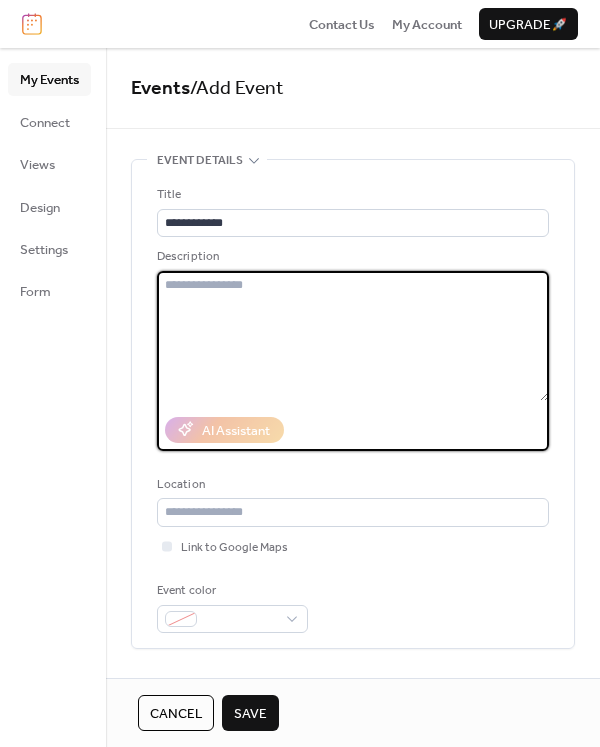 click at bounding box center [353, 336] 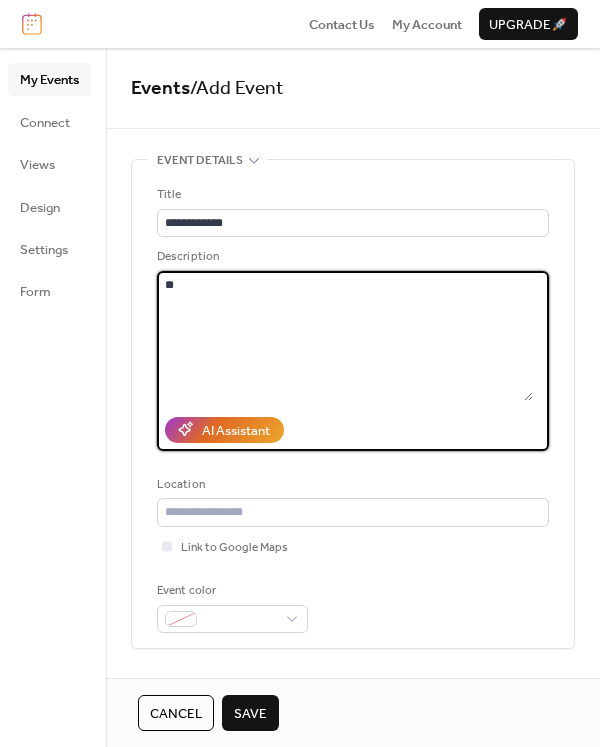 type on "*" 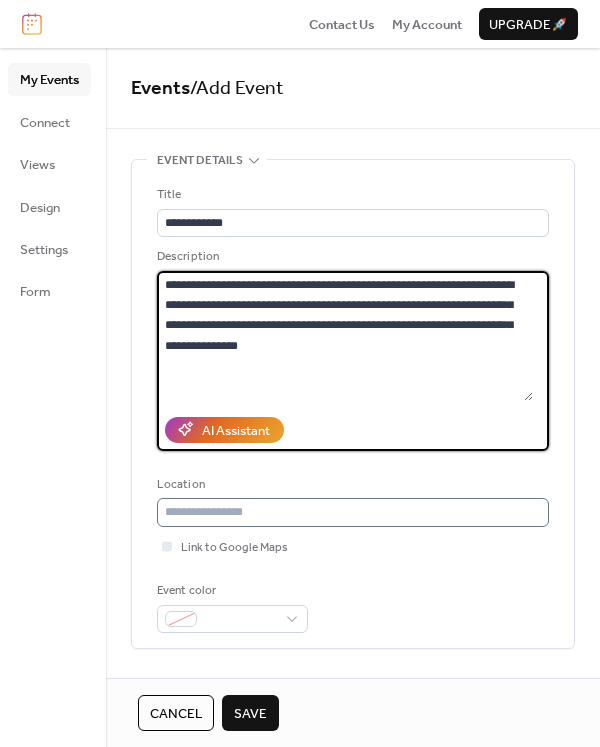 type on "**********" 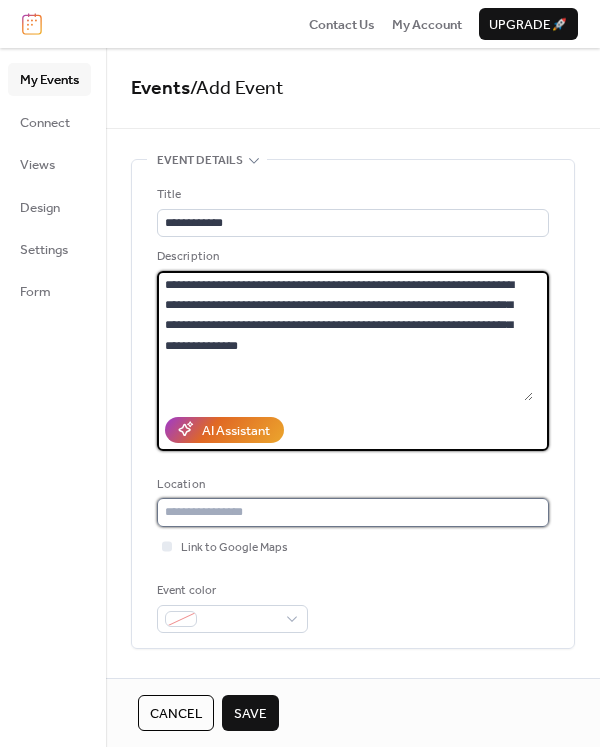 click at bounding box center (353, 512) 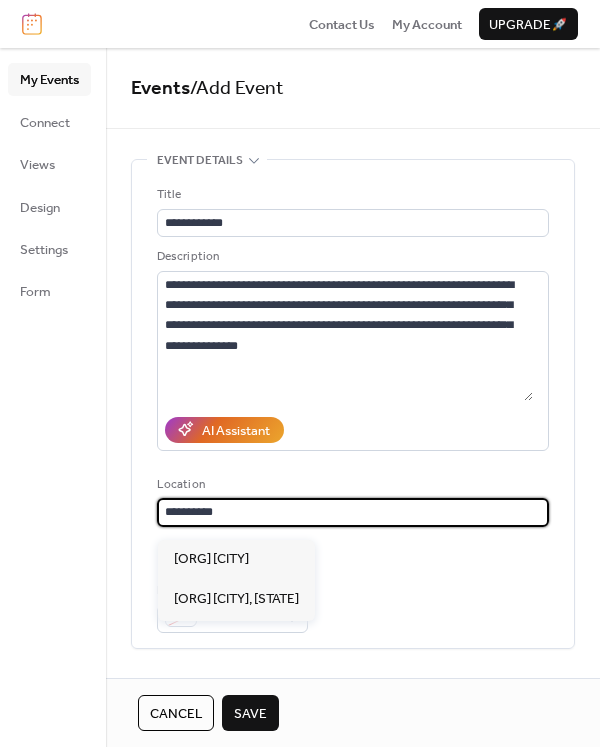 drag, startPoint x: 256, startPoint y: 521, endPoint x: 116, endPoint y: 517, distance: 140.05713 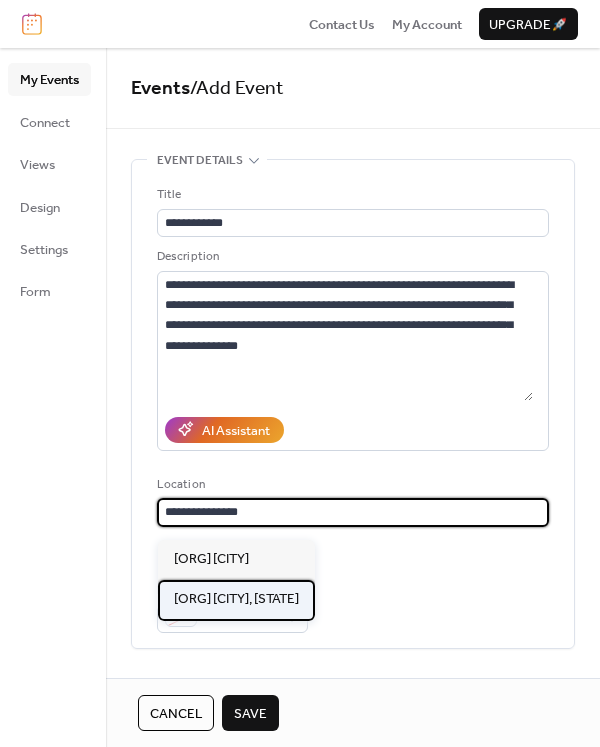 click on "[ORG] [CITY], [STATE]" at bounding box center [236, 599] 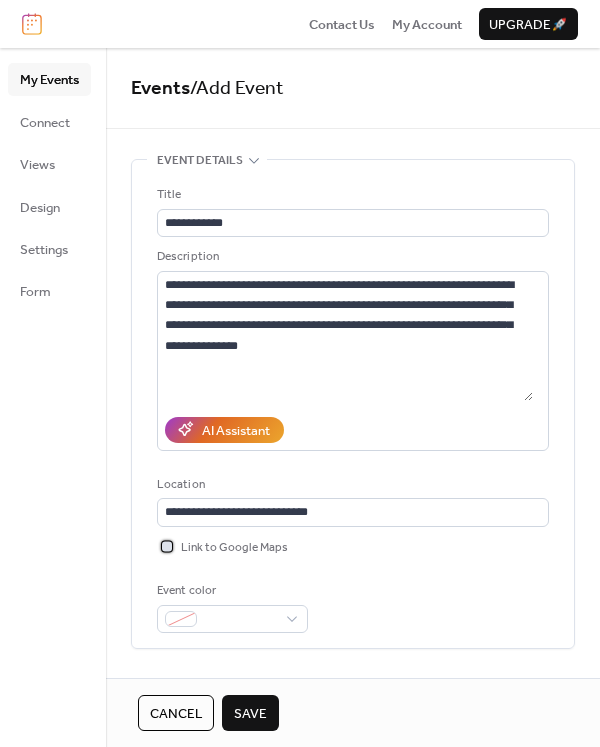 click at bounding box center (167, 546) 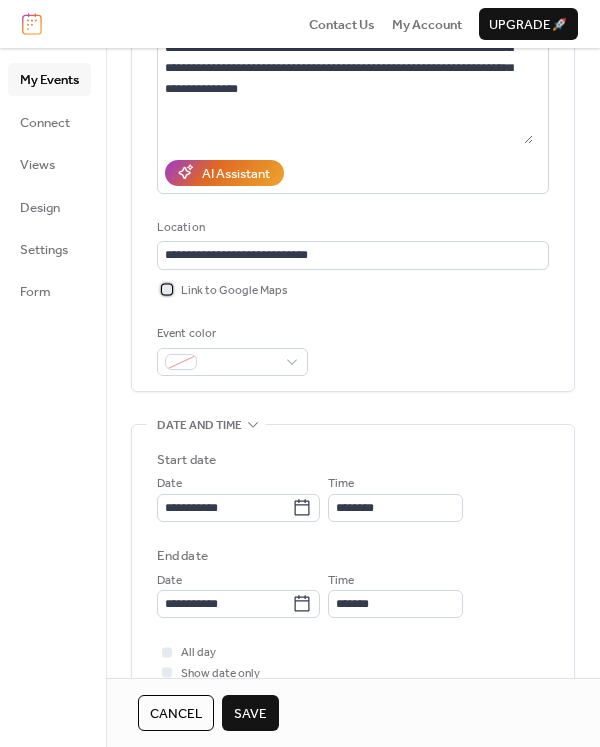 scroll, scrollTop: 330, scrollLeft: 0, axis: vertical 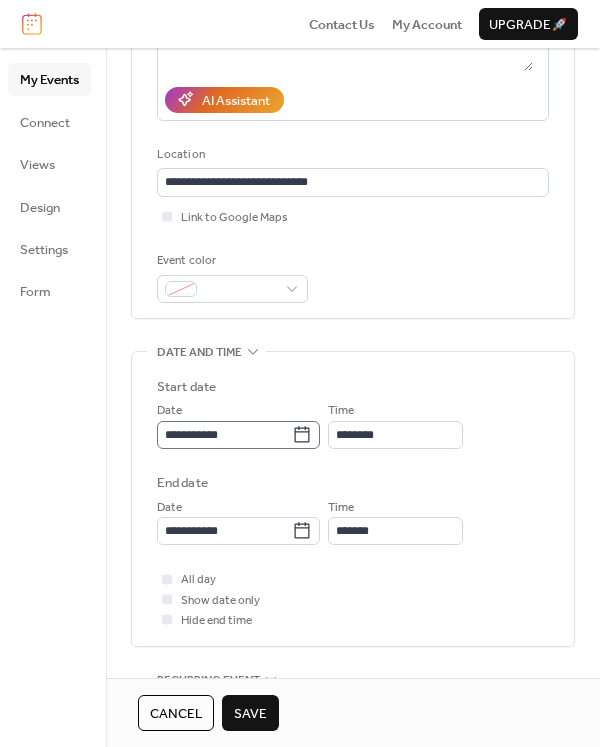 click 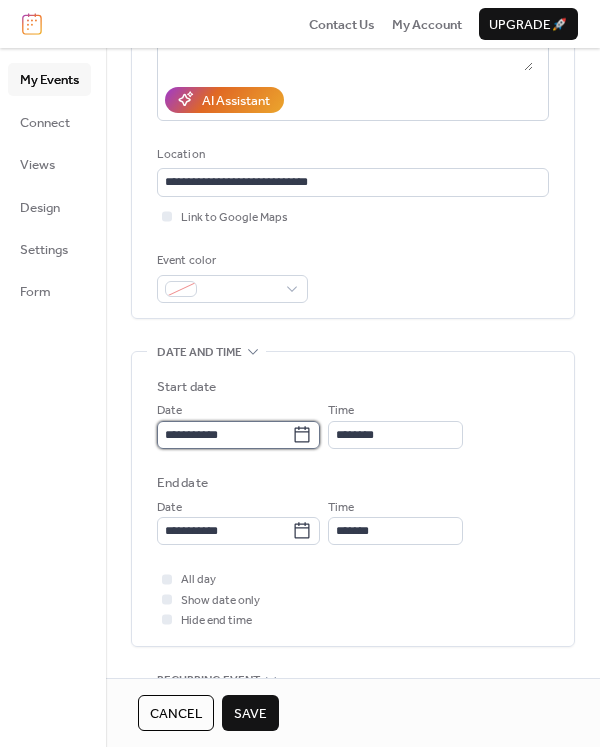 click on "**********" at bounding box center [224, 435] 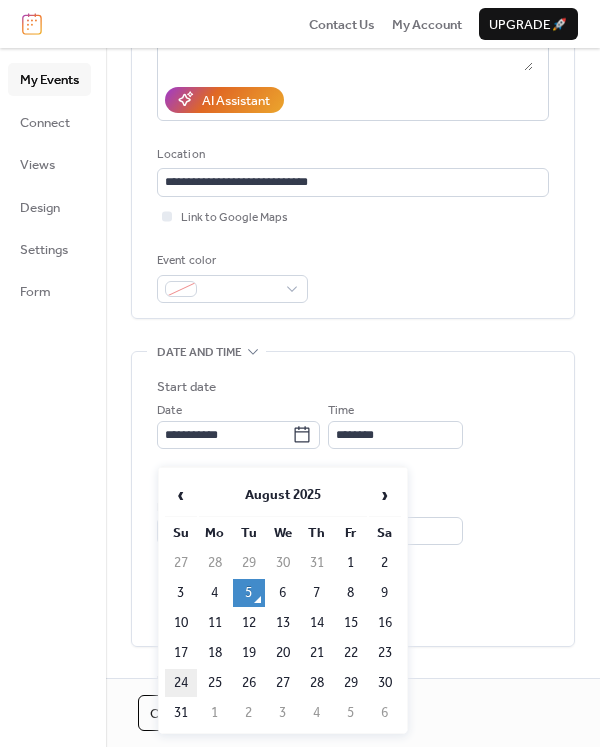 click on "24" at bounding box center [181, 683] 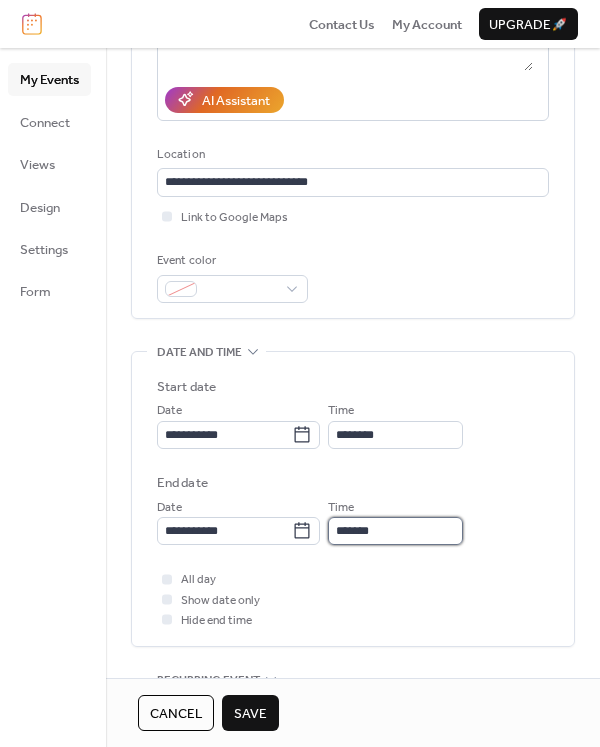 click on "*******" at bounding box center [395, 531] 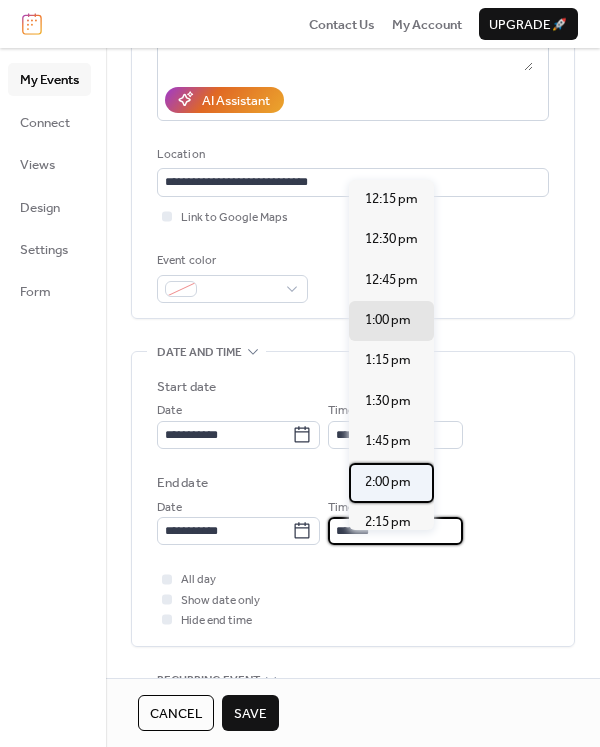 click on "2:00 pm" at bounding box center (388, 482) 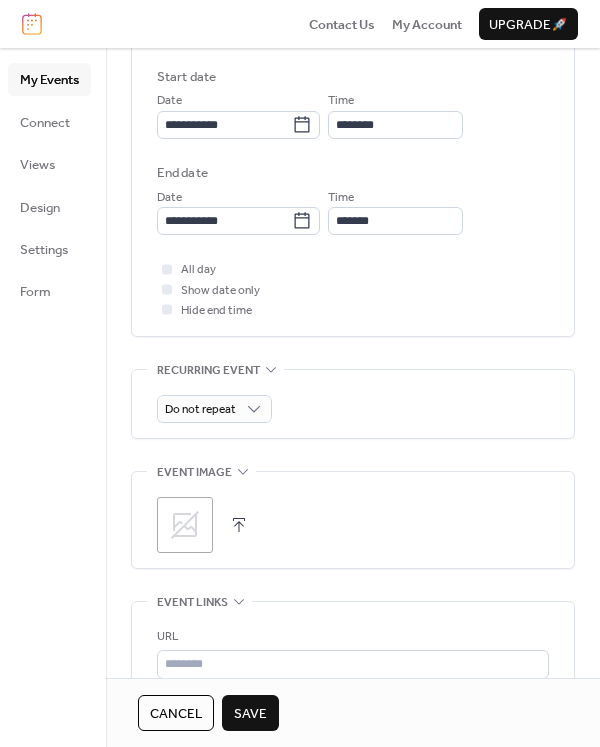 scroll, scrollTop: 682, scrollLeft: 0, axis: vertical 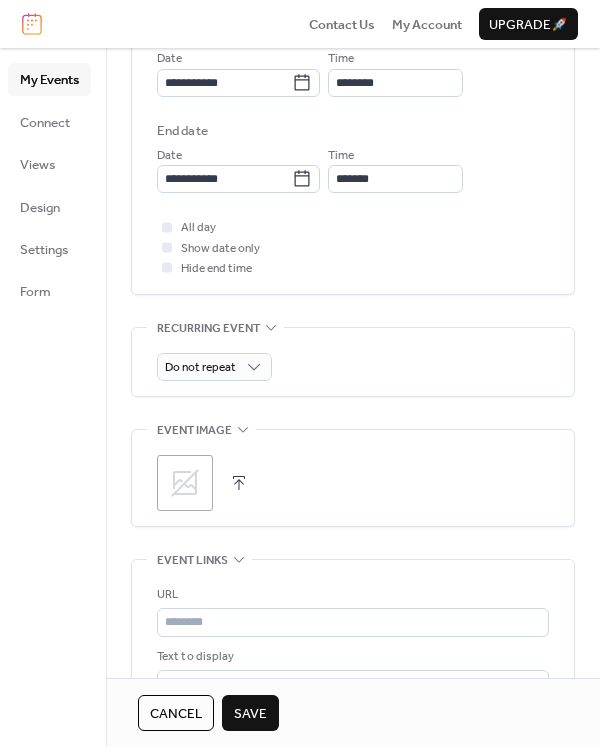 click 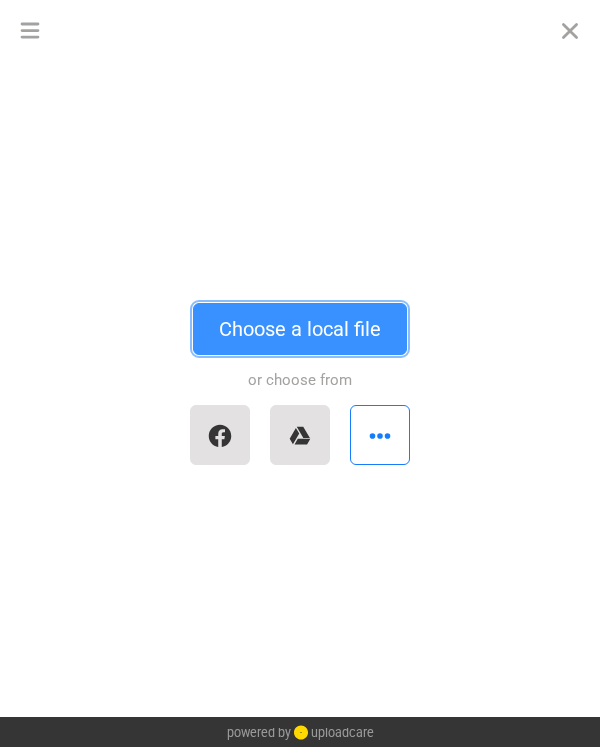 click on "Choose a local file" at bounding box center (300, 329) 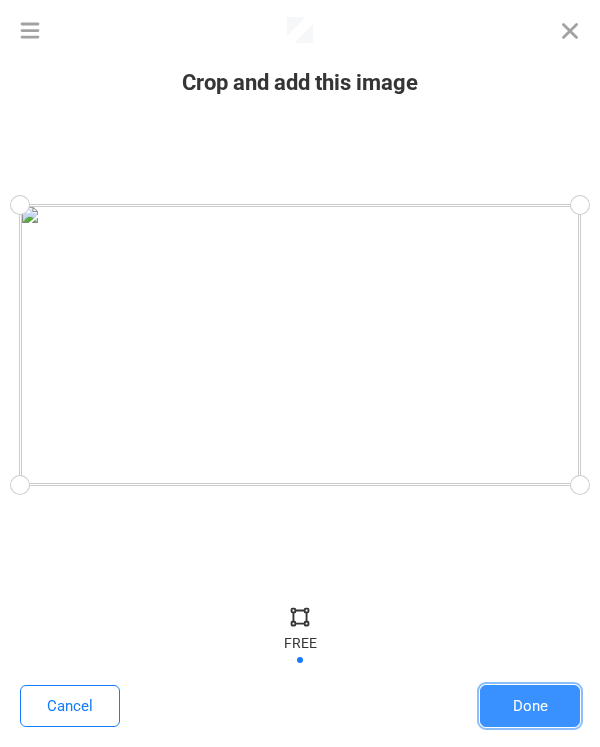 click on "Done" at bounding box center (530, 706) 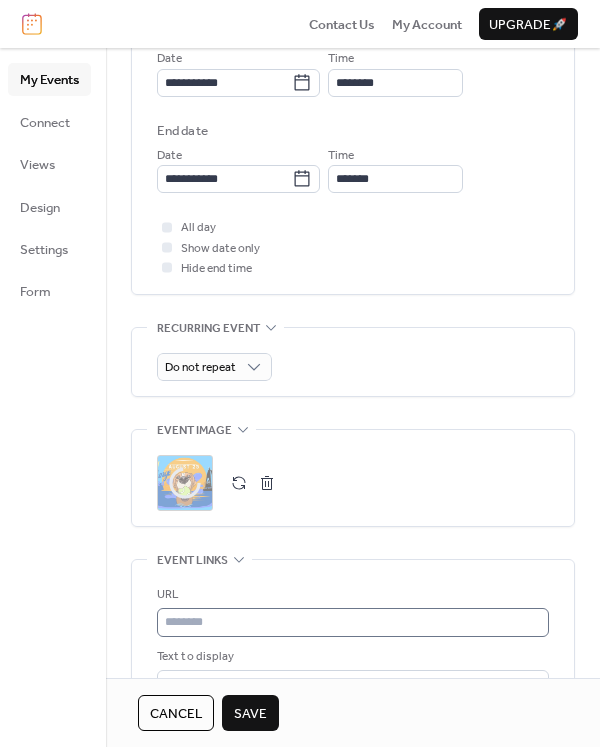 scroll, scrollTop: 748, scrollLeft: 0, axis: vertical 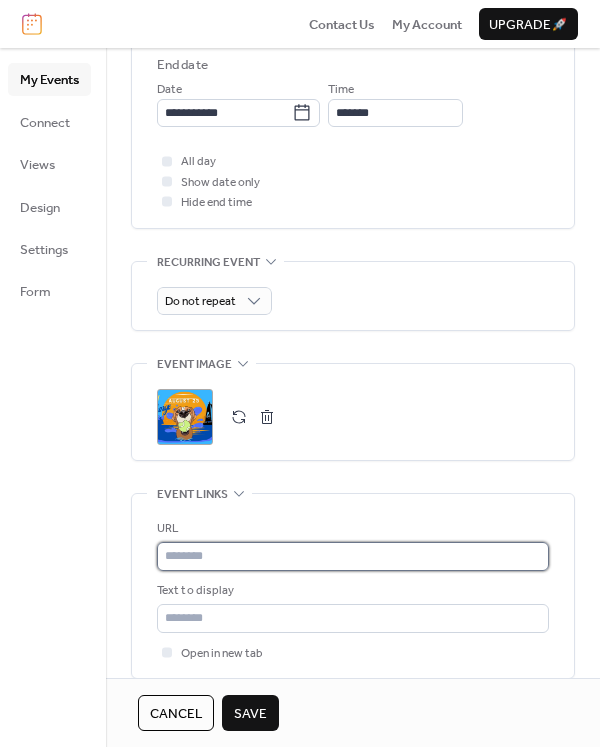click at bounding box center [353, 556] 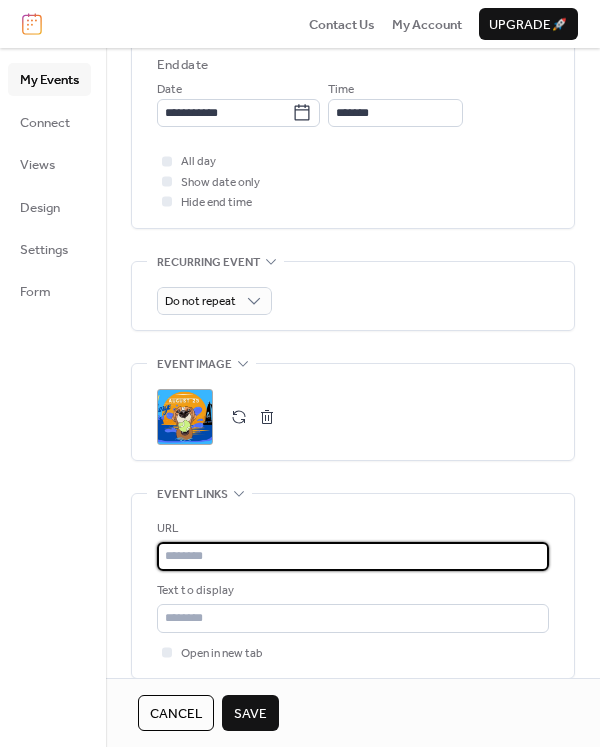 paste on "**********" 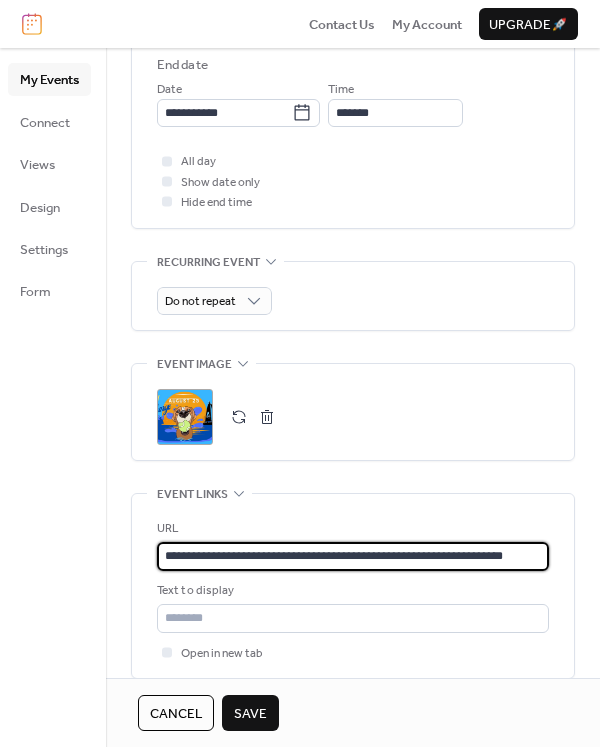 scroll, scrollTop: 0, scrollLeft: 31, axis: horizontal 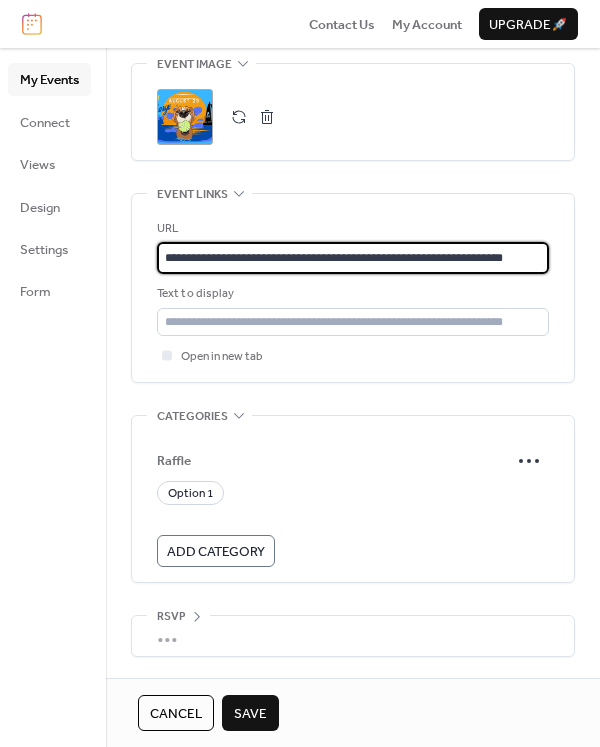 type on "**********" 